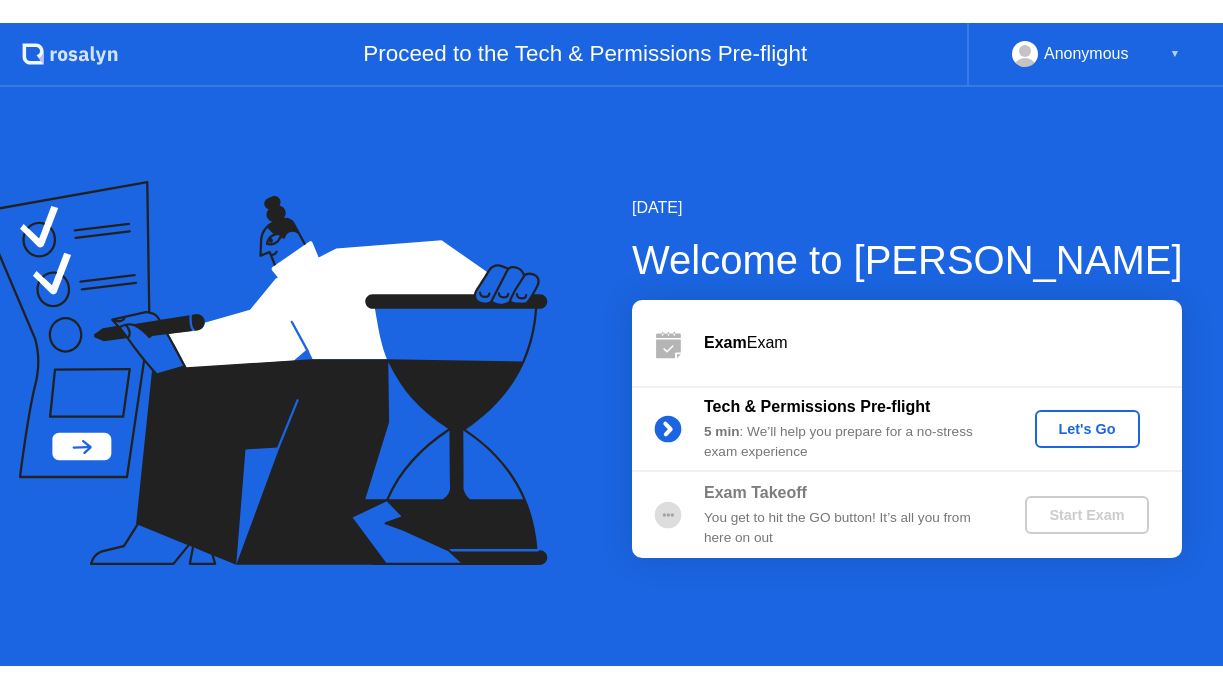 scroll, scrollTop: 0, scrollLeft: 0, axis: both 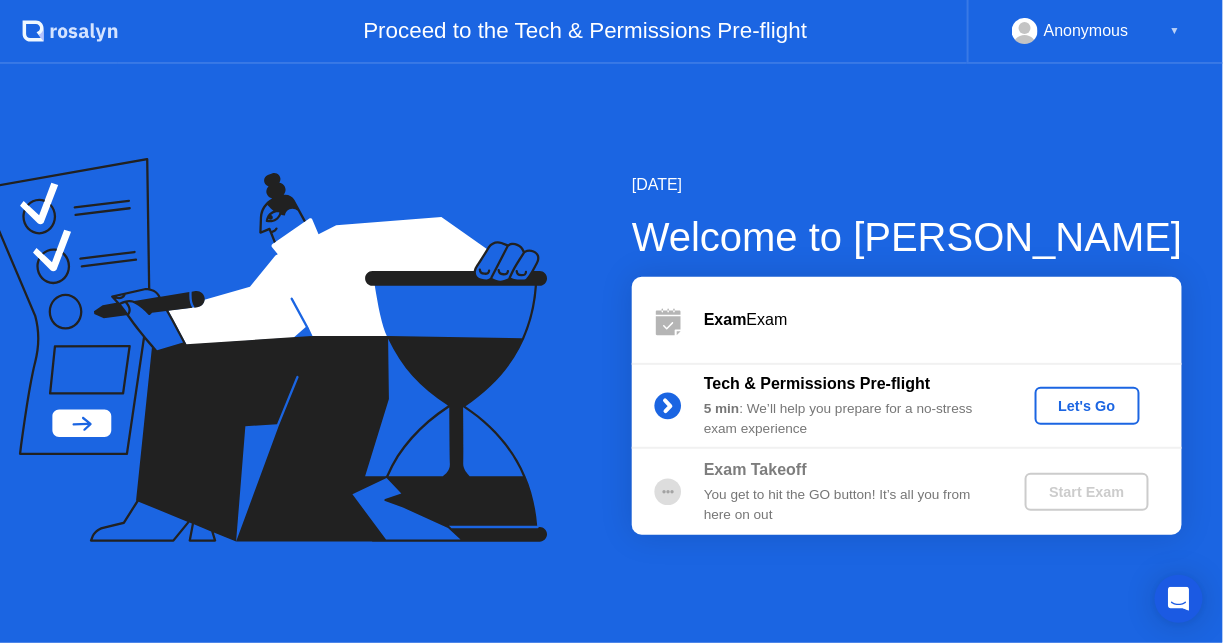 click on "Let's Go" 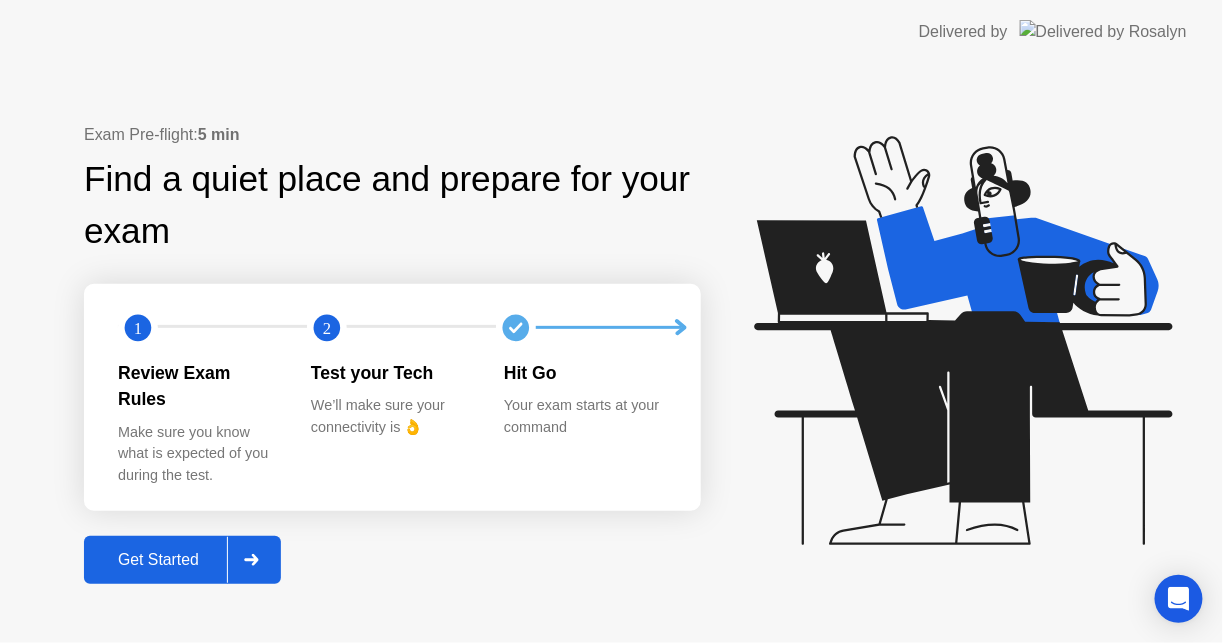 click 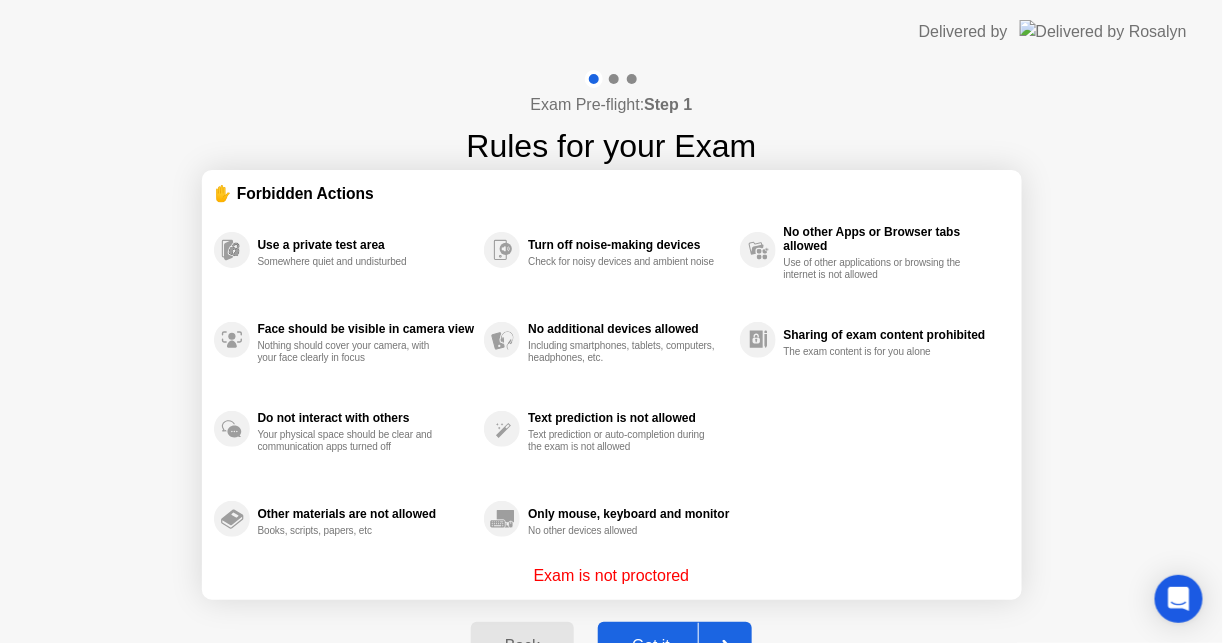 click 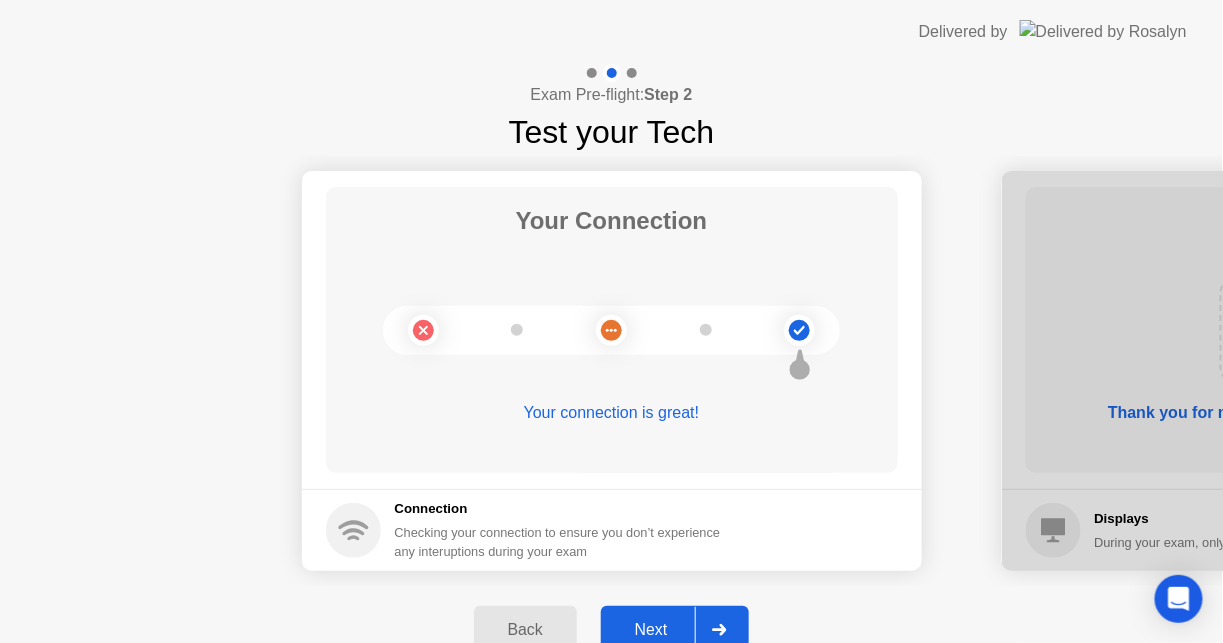 click on "Next" 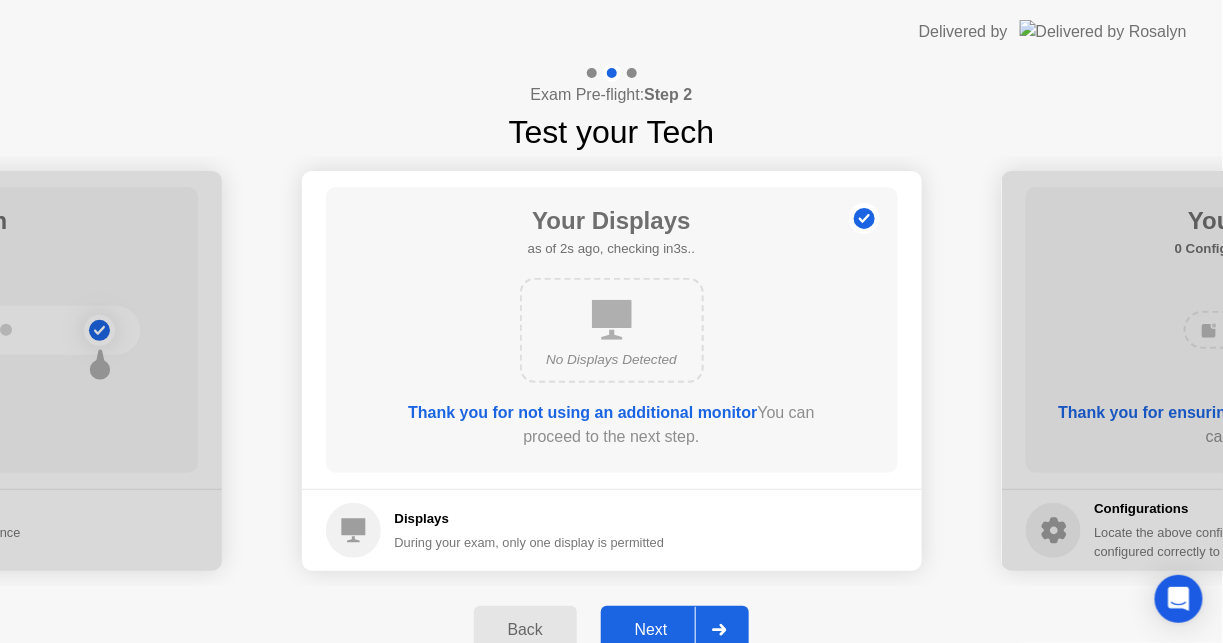click on "Next" 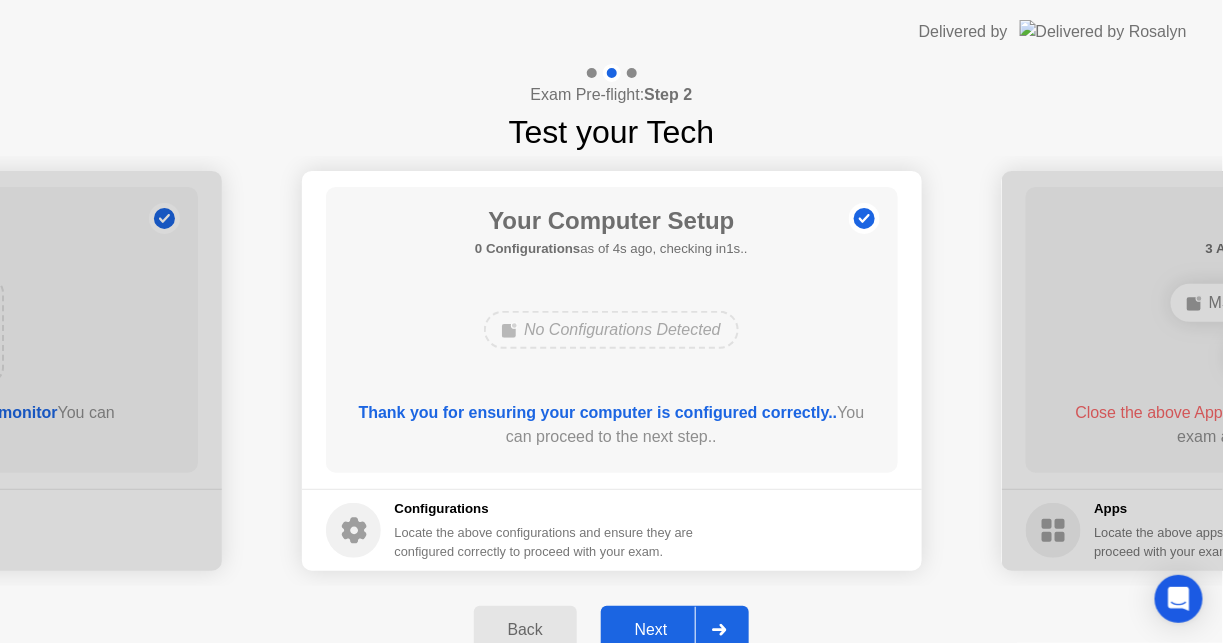 click on "Next" 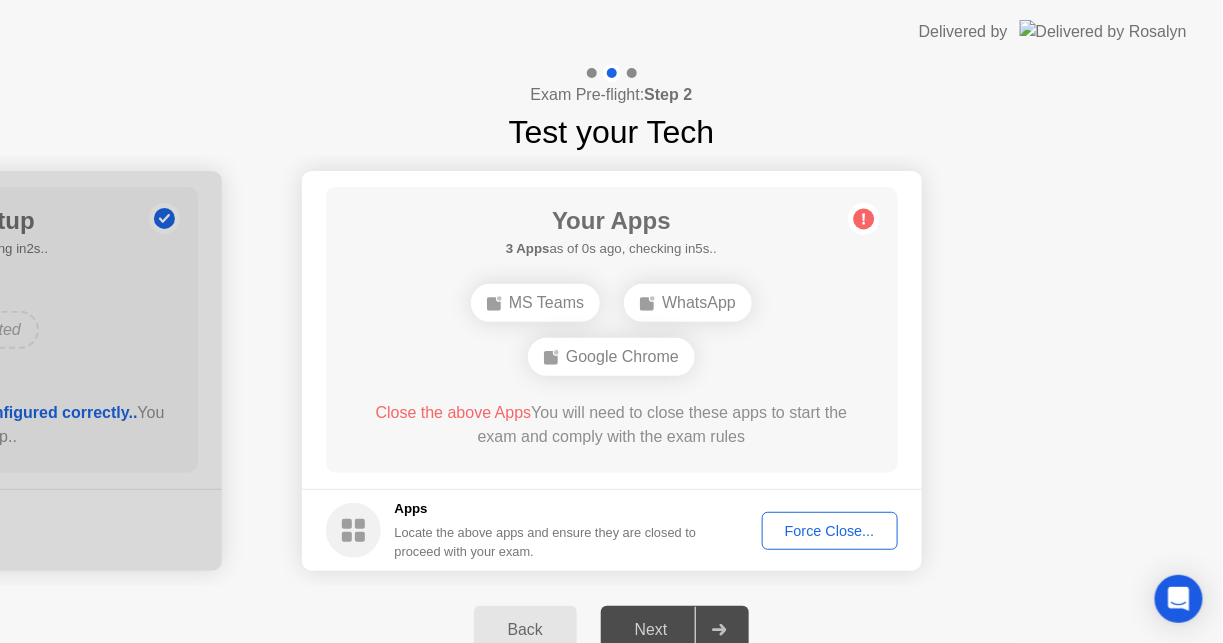 click on "Force Close..." 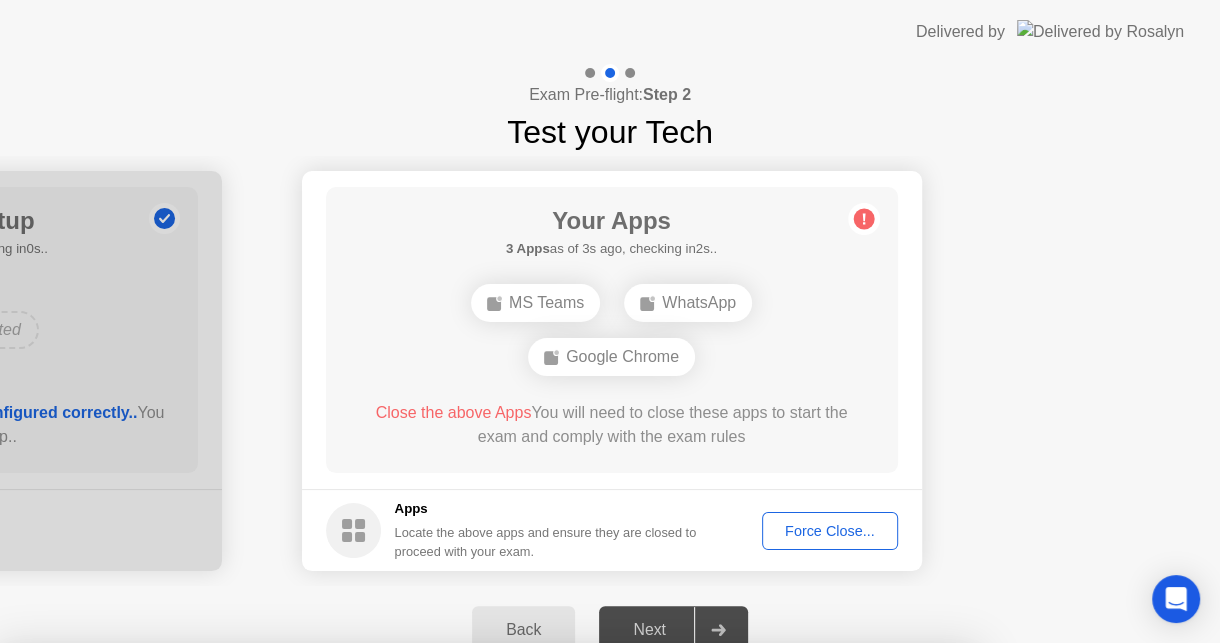 click on "Confirm" at bounding box center [555, 919] 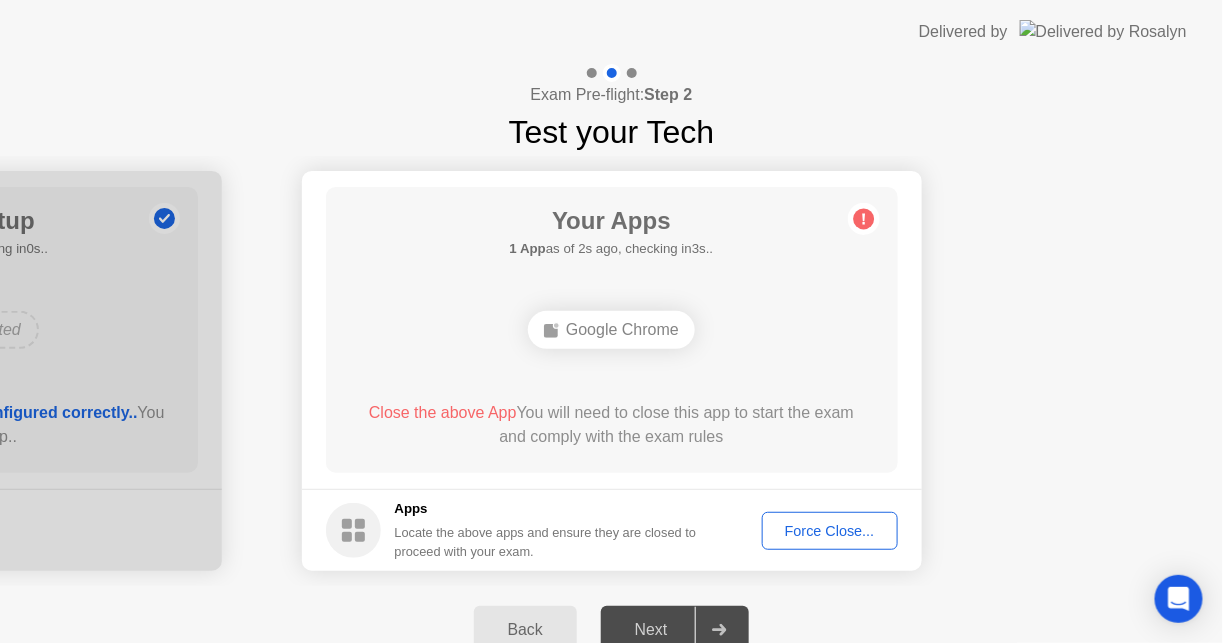click on "Force Close..." 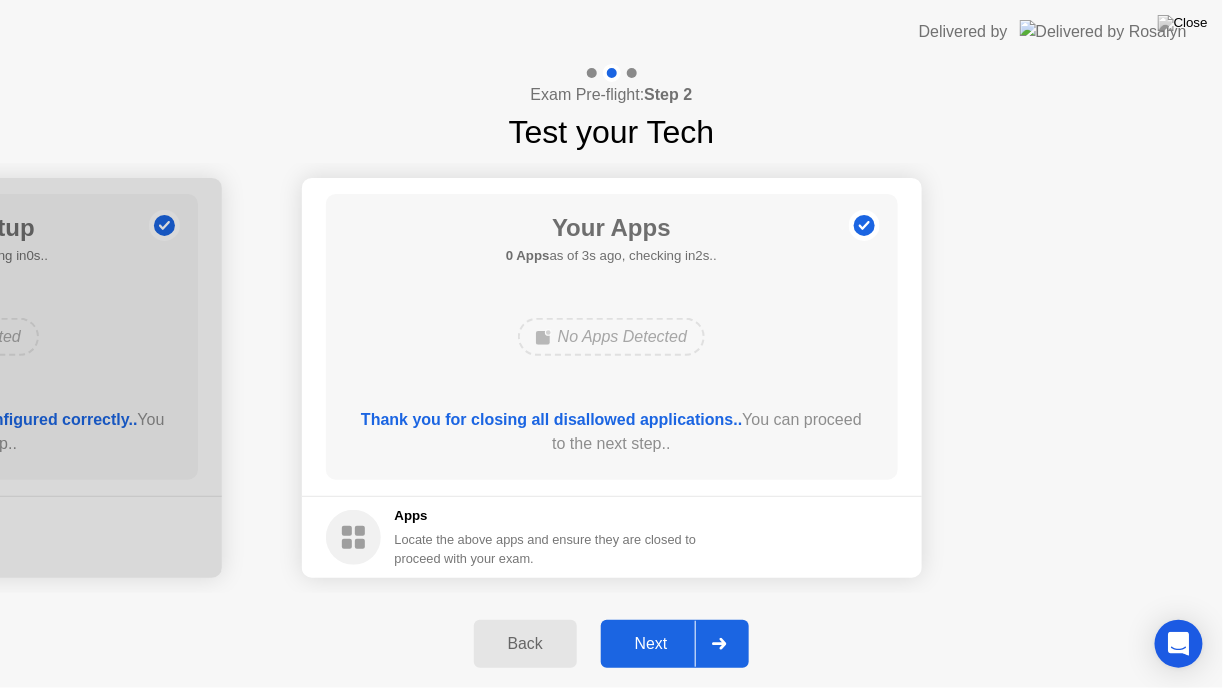 click on "Next" 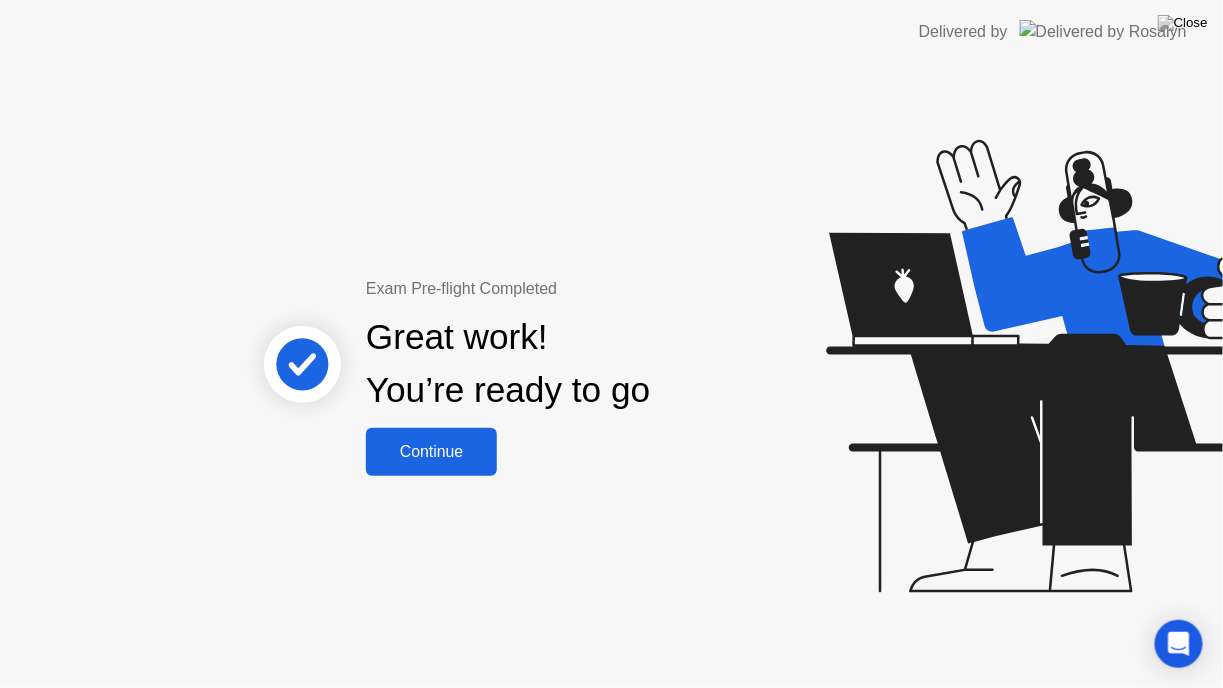 click on "Continue" 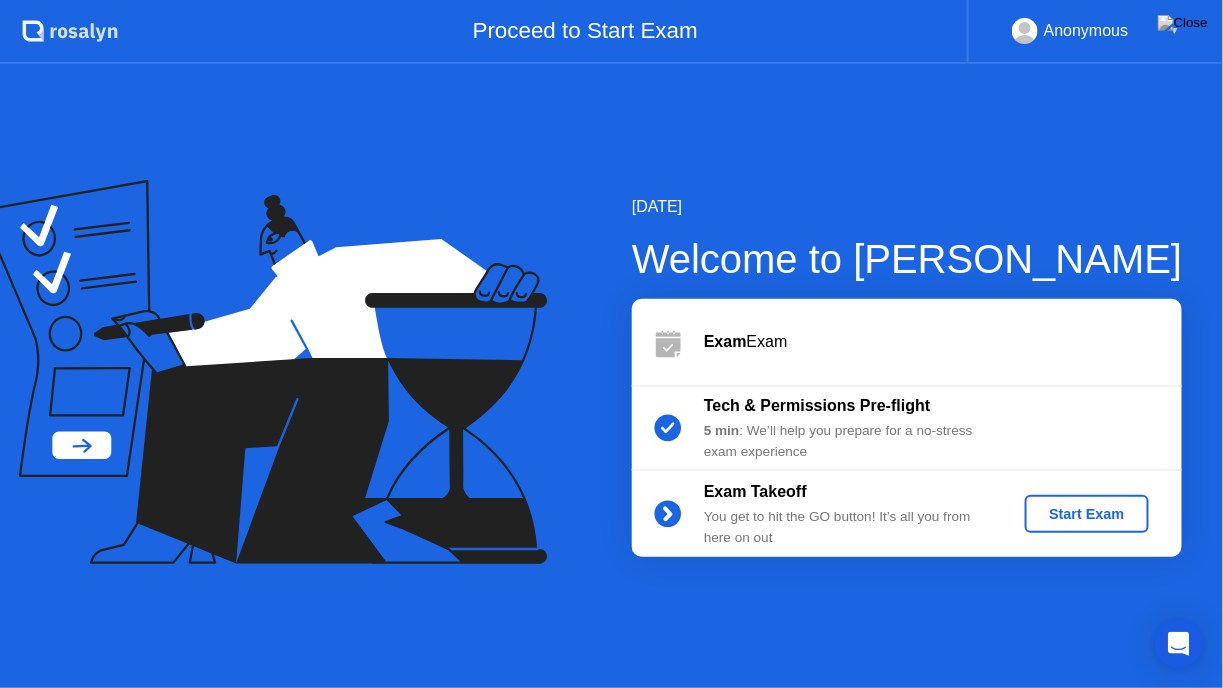 click on "Start Exam" 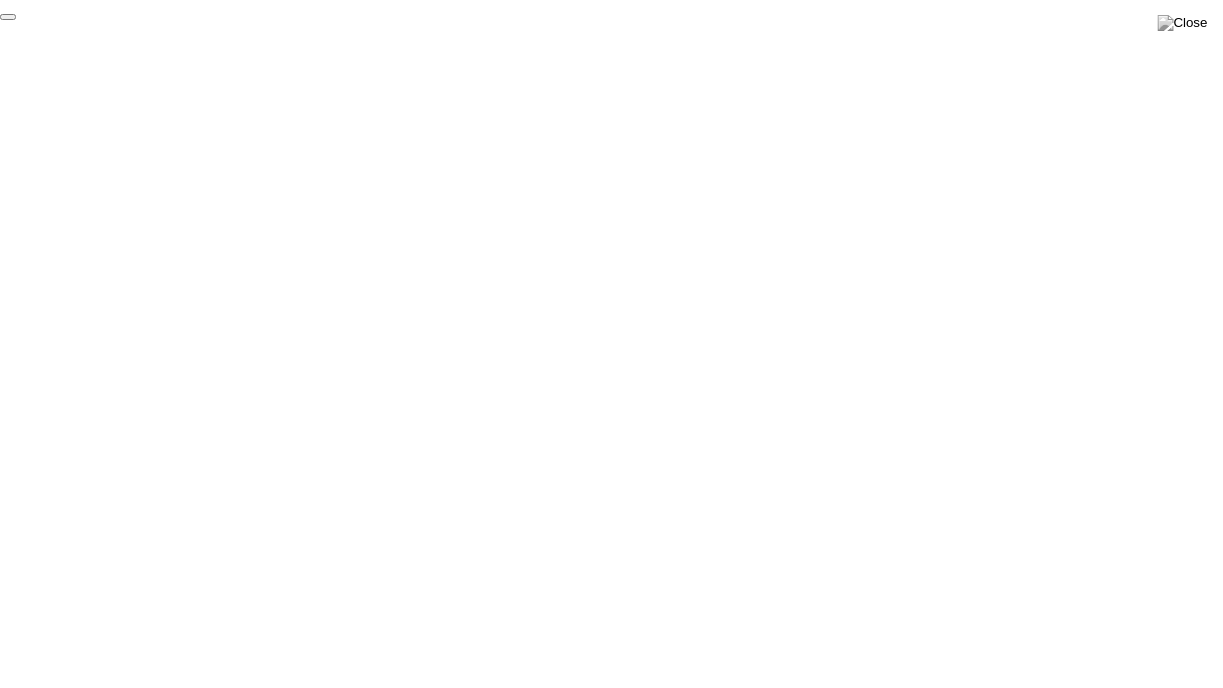 click on "End Proctoring Session" 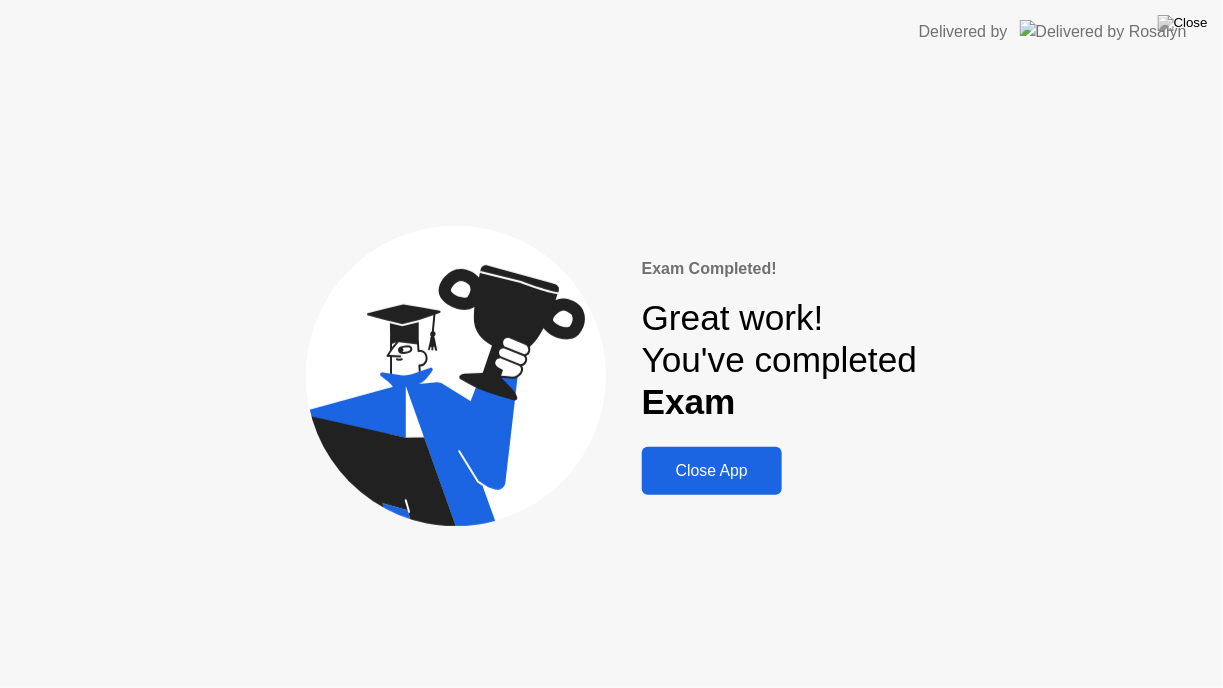 click on "Close App" 